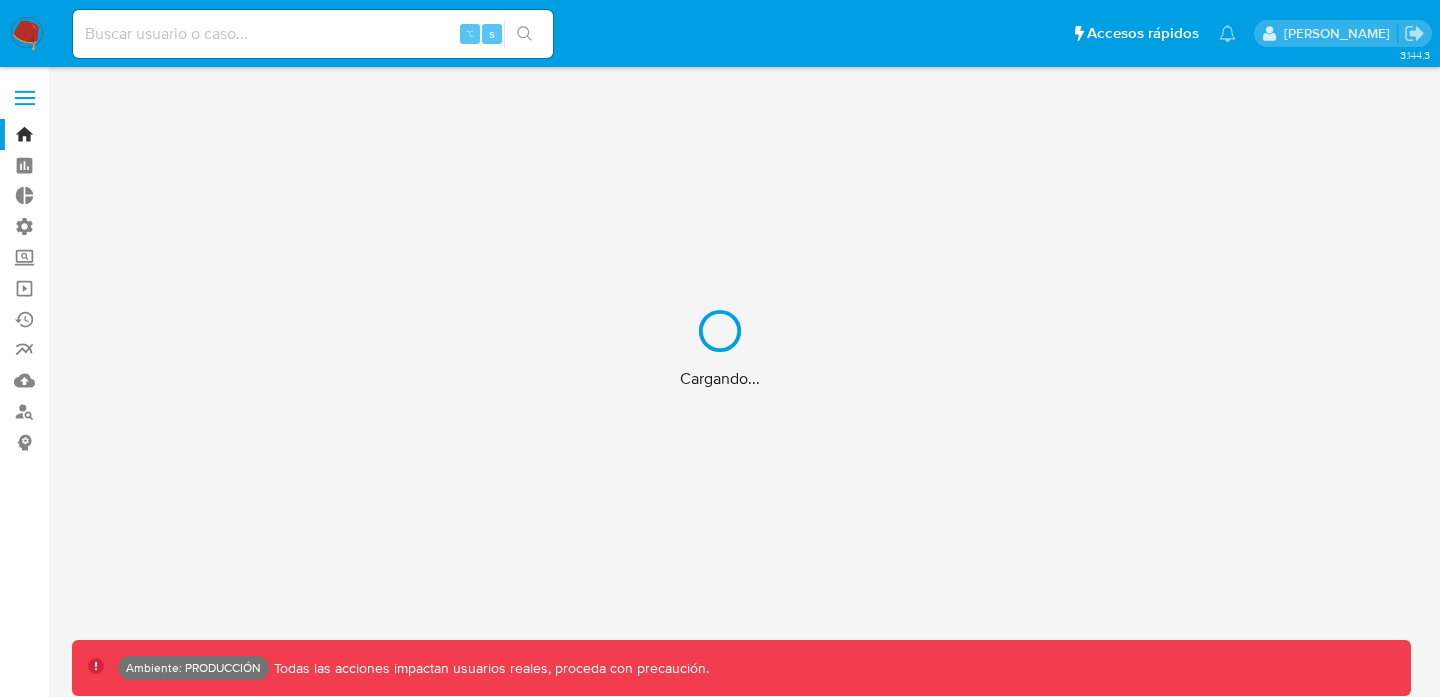 scroll, scrollTop: 0, scrollLeft: 0, axis: both 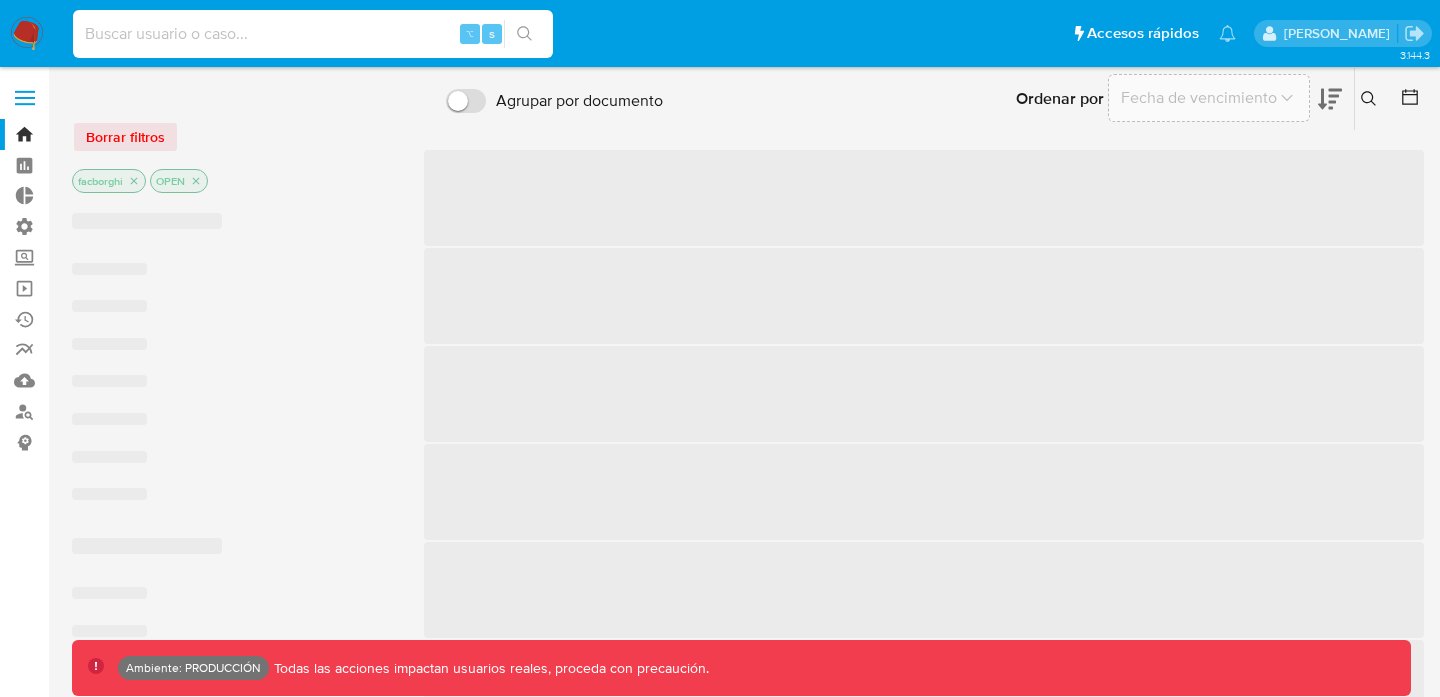 click at bounding box center [313, 34] 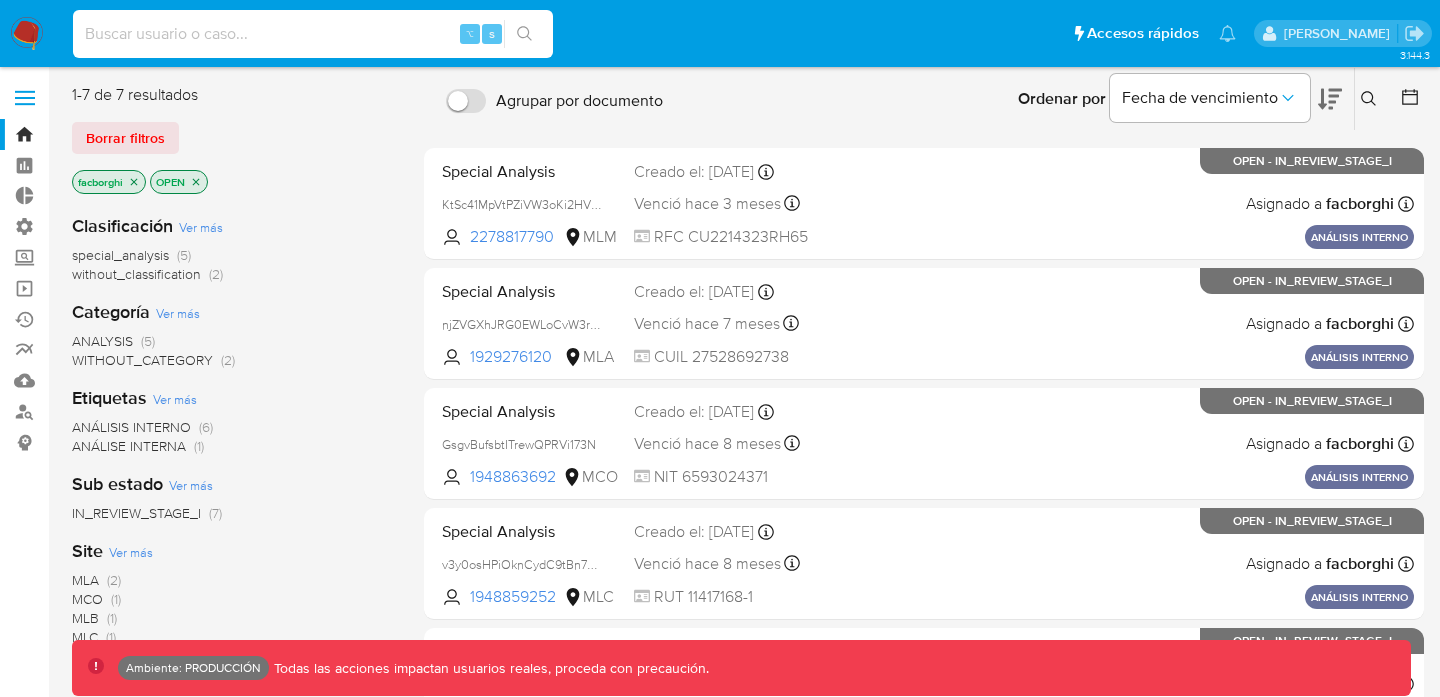 paste on "1872843318" 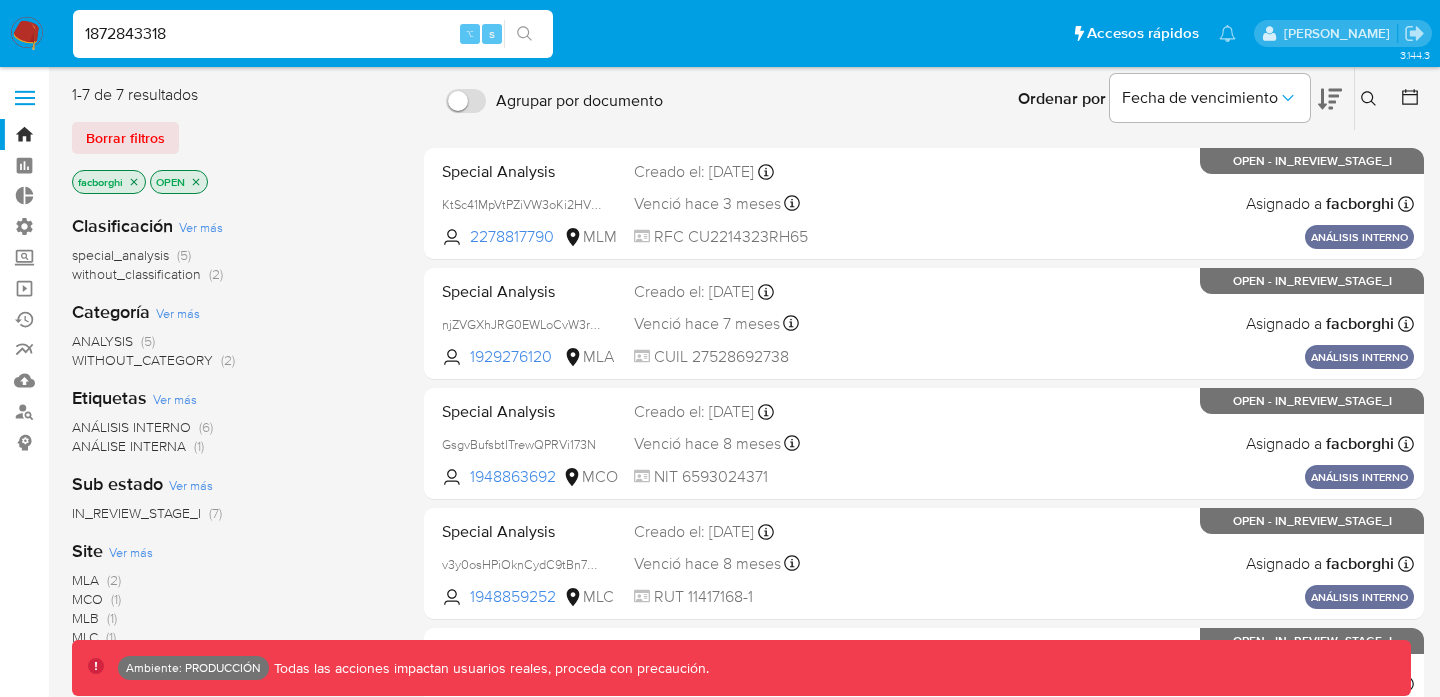 type on "1872843318" 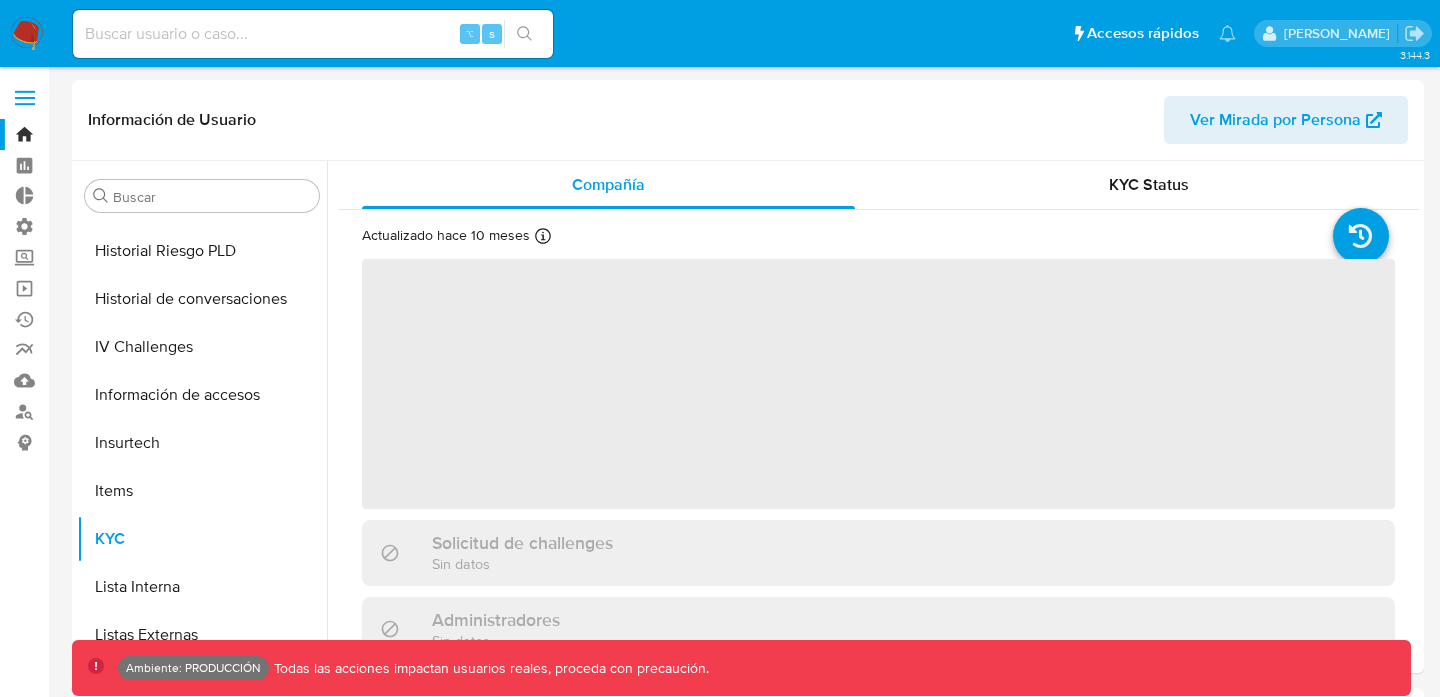 scroll, scrollTop: 845, scrollLeft: 0, axis: vertical 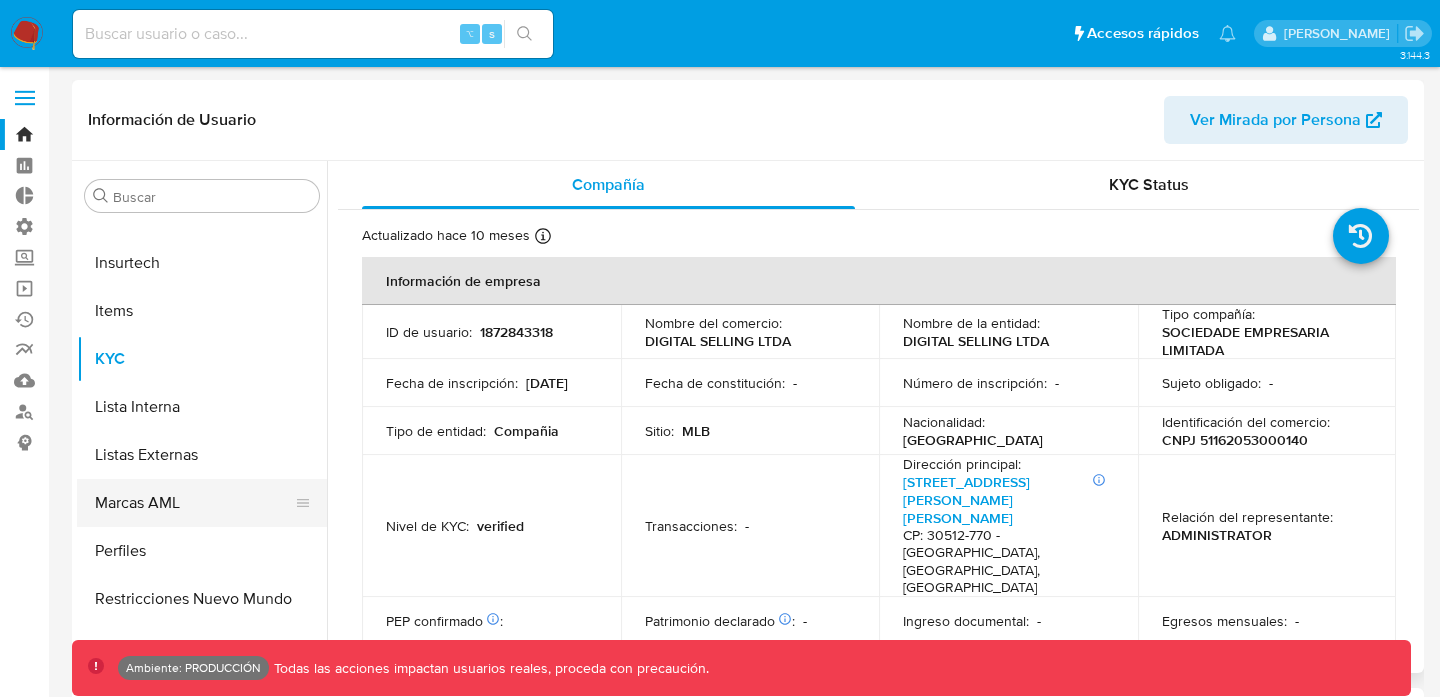 select on "10" 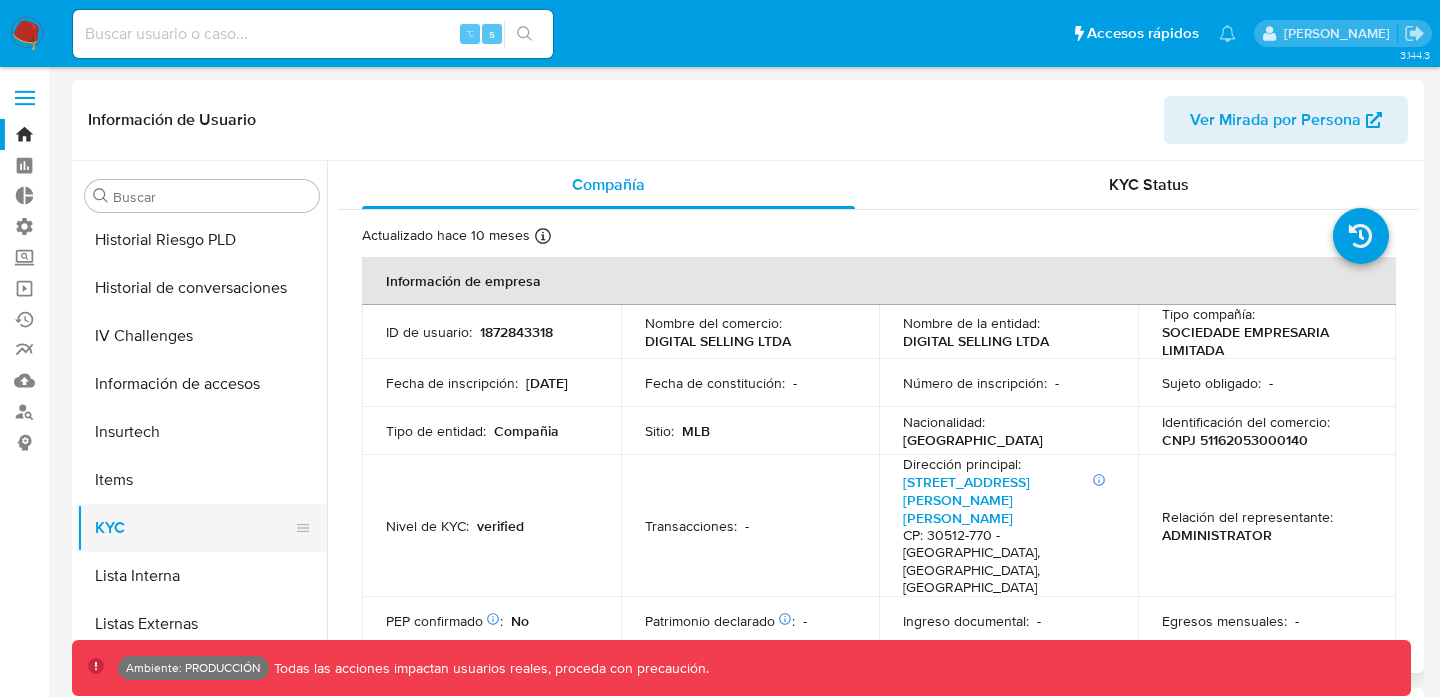 scroll, scrollTop: 499, scrollLeft: 0, axis: vertical 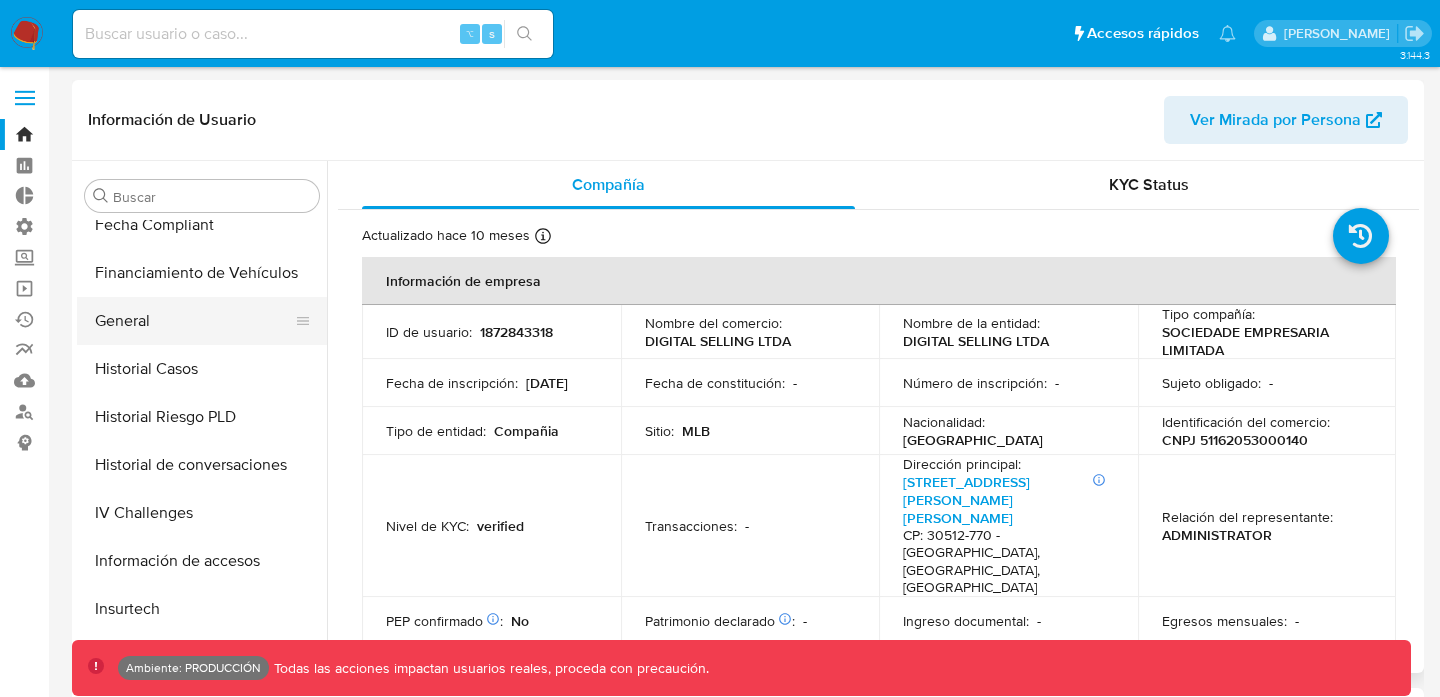 click on "General" at bounding box center (194, 321) 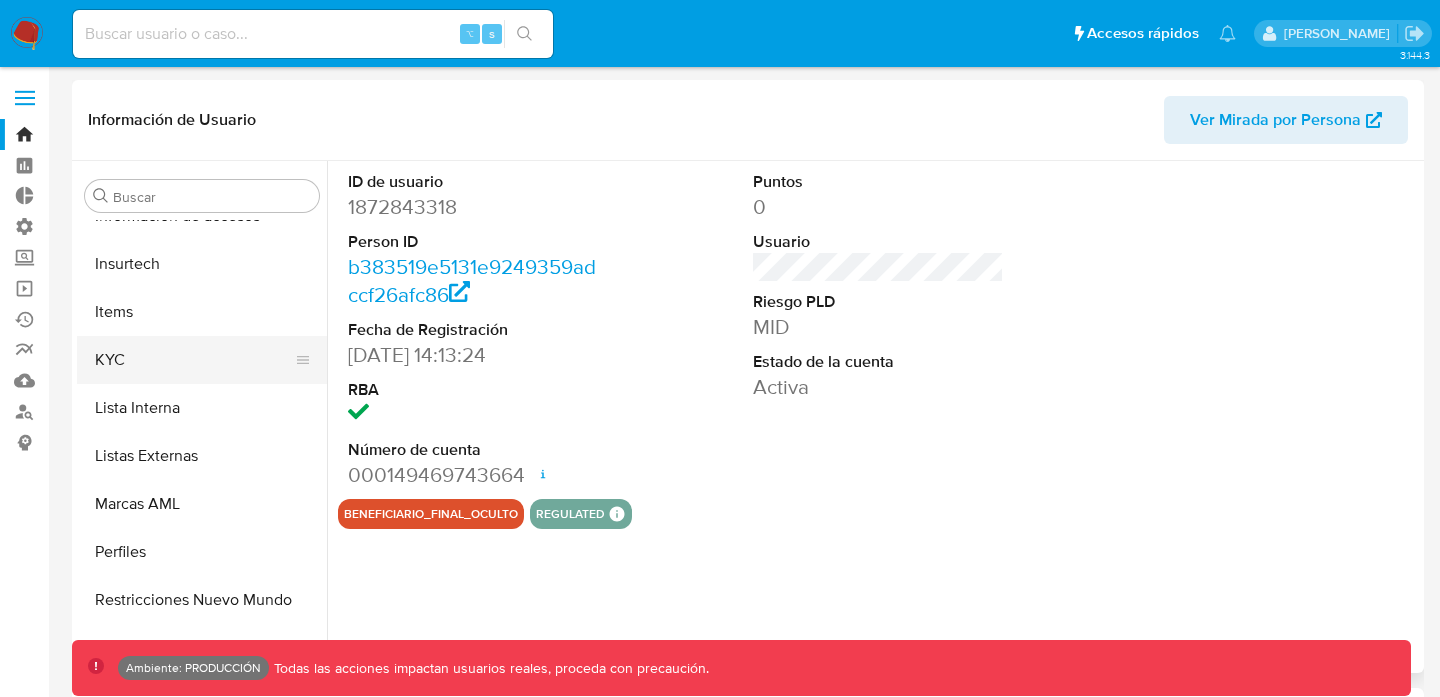 scroll, scrollTop: 845, scrollLeft: 0, axis: vertical 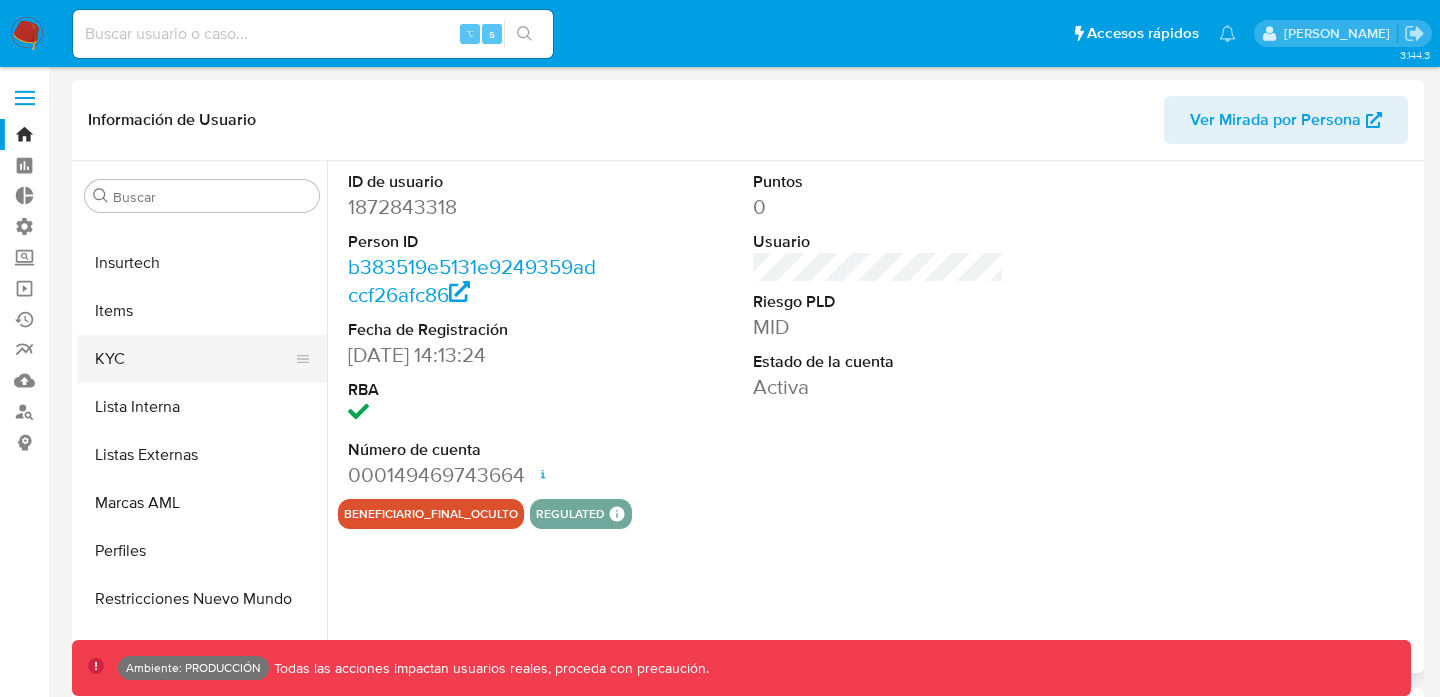 click on "KYC" at bounding box center [194, 359] 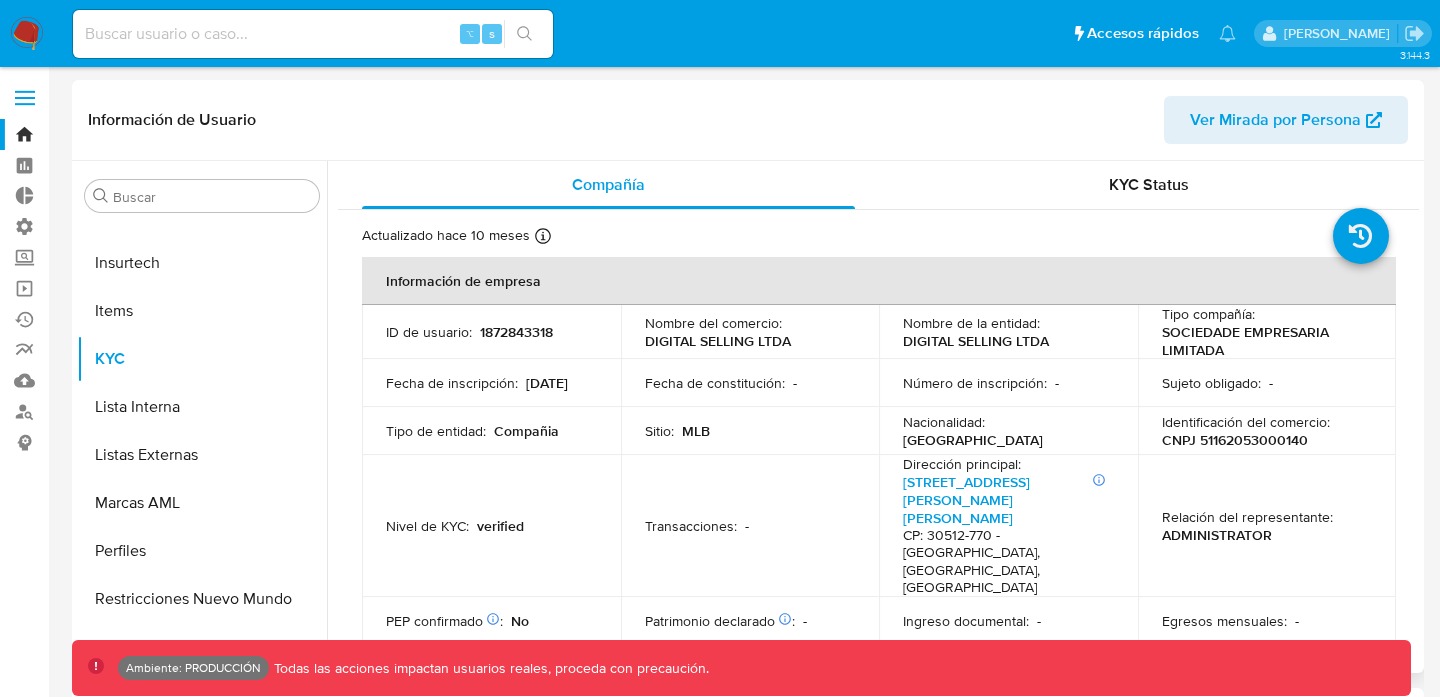 scroll, scrollTop: 95, scrollLeft: 0, axis: vertical 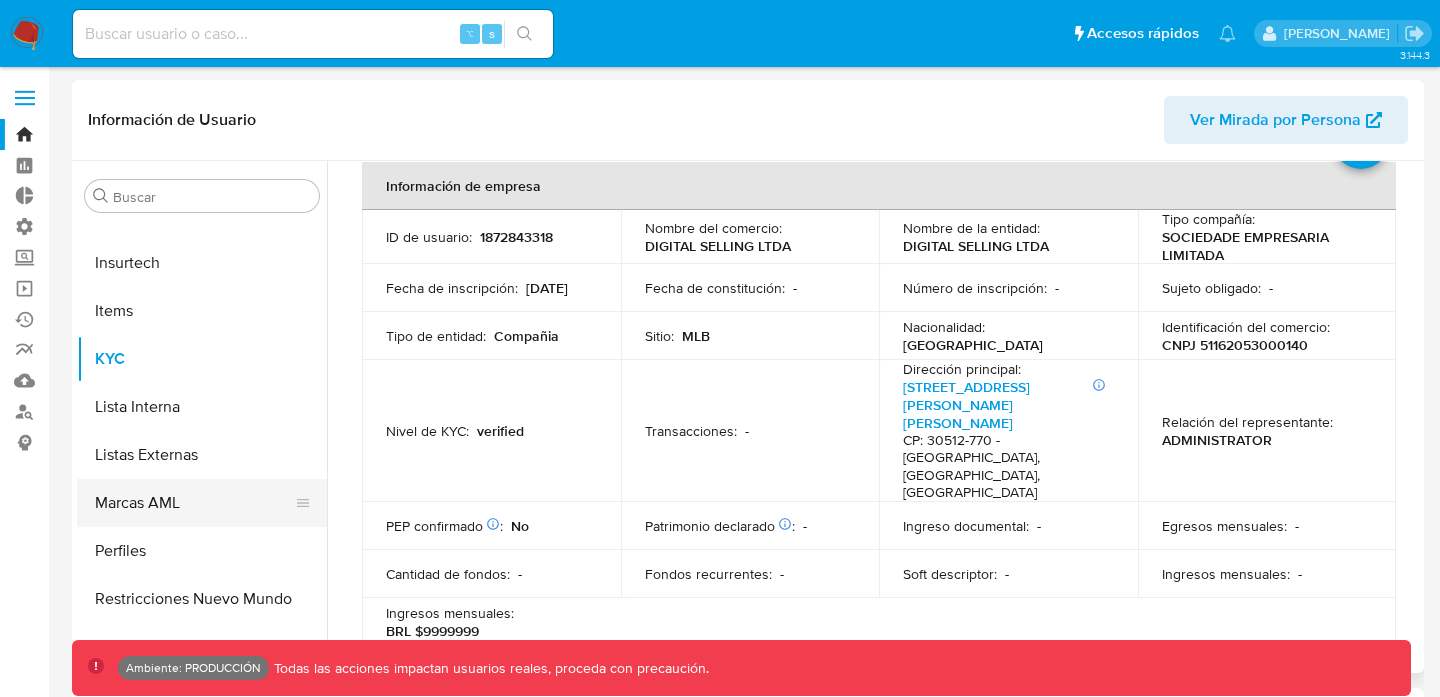 click on "Marcas AML" at bounding box center [194, 503] 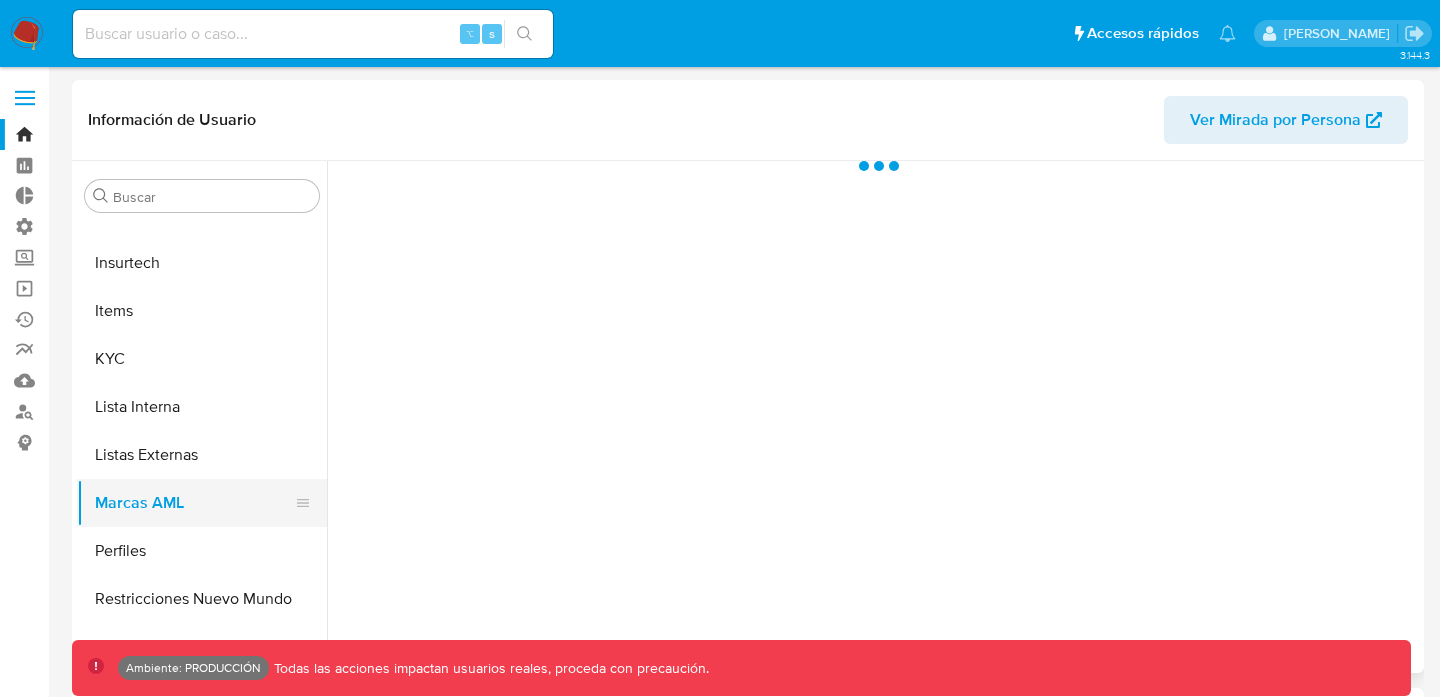 scroll, scrollTop: 0, scrollLeft: 0, axis: both 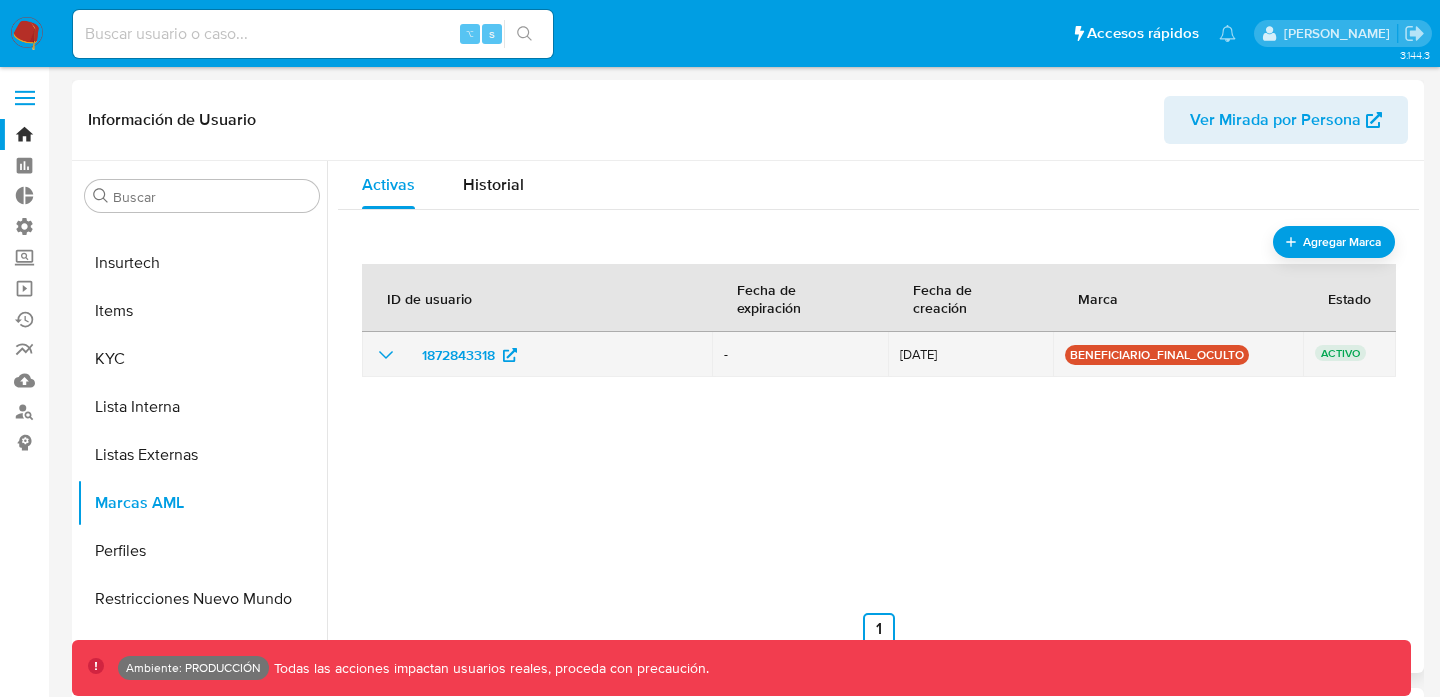 click 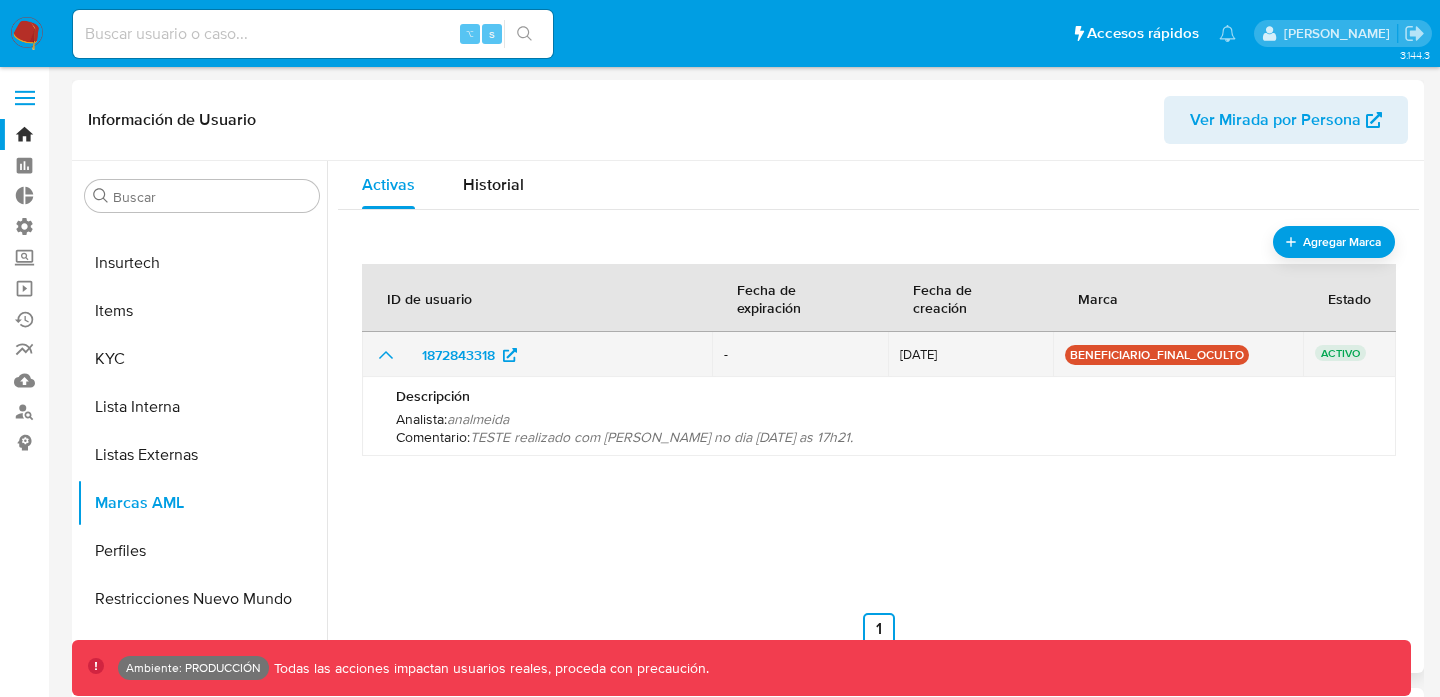 click 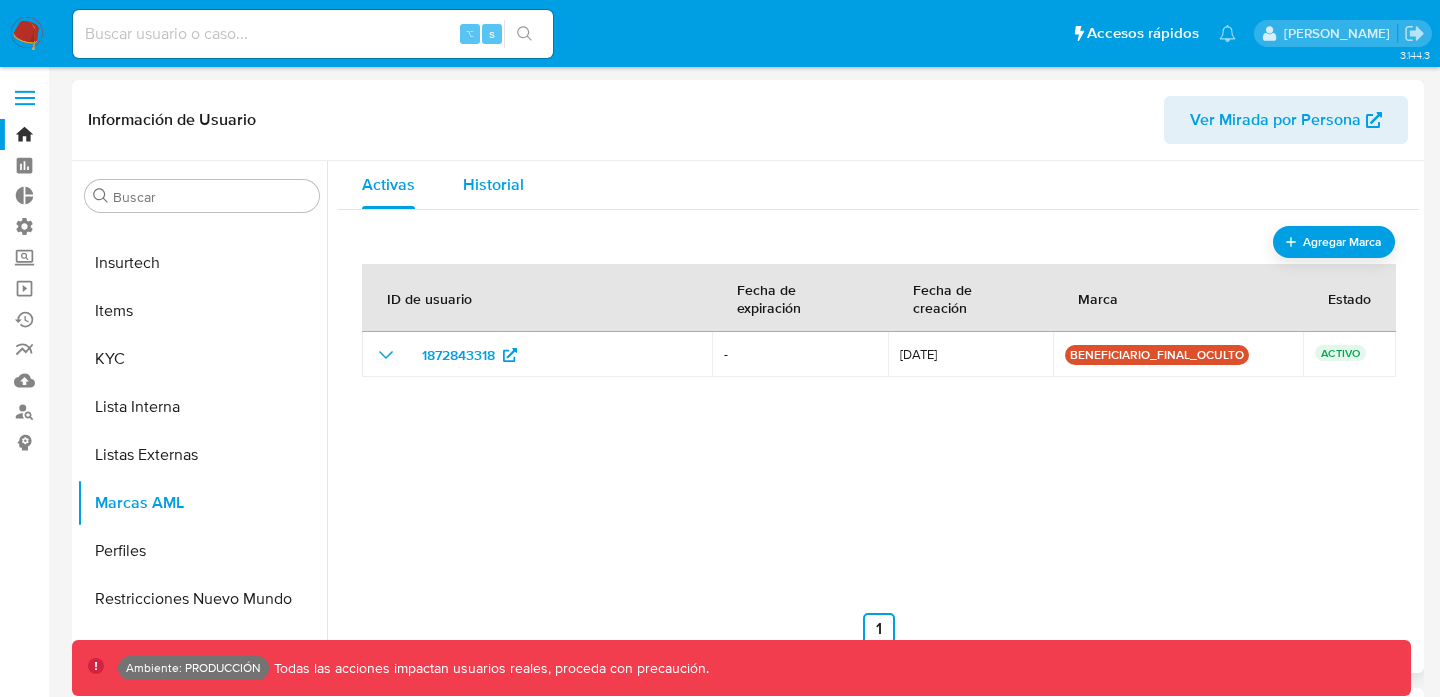 click on "Historial" at bounding box center [493, 184] 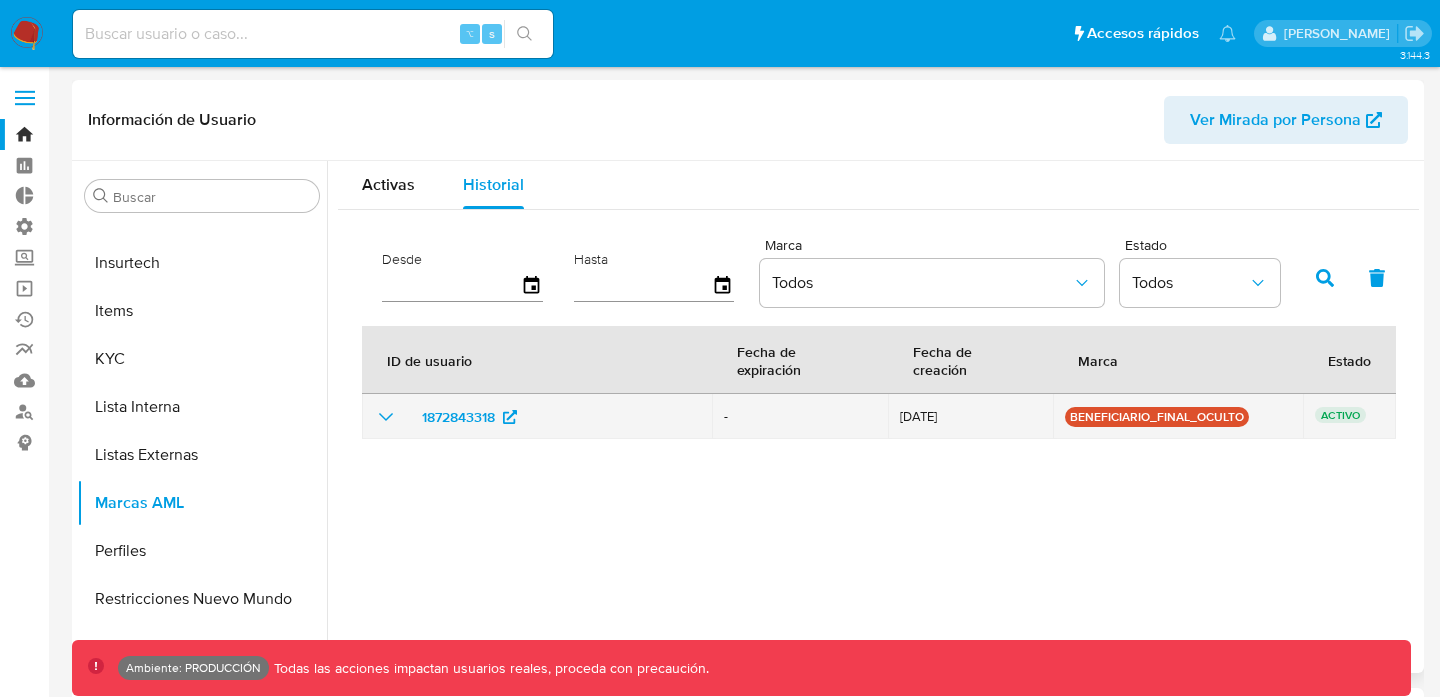 click 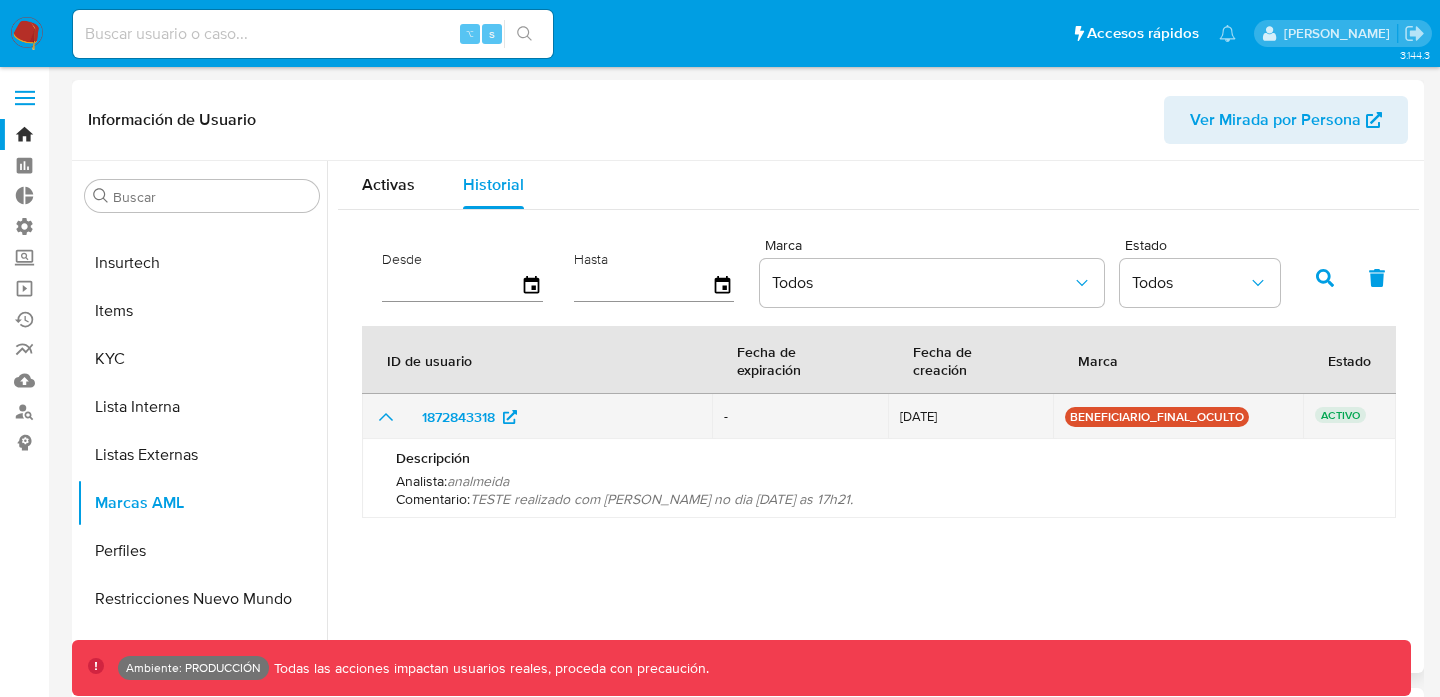 click 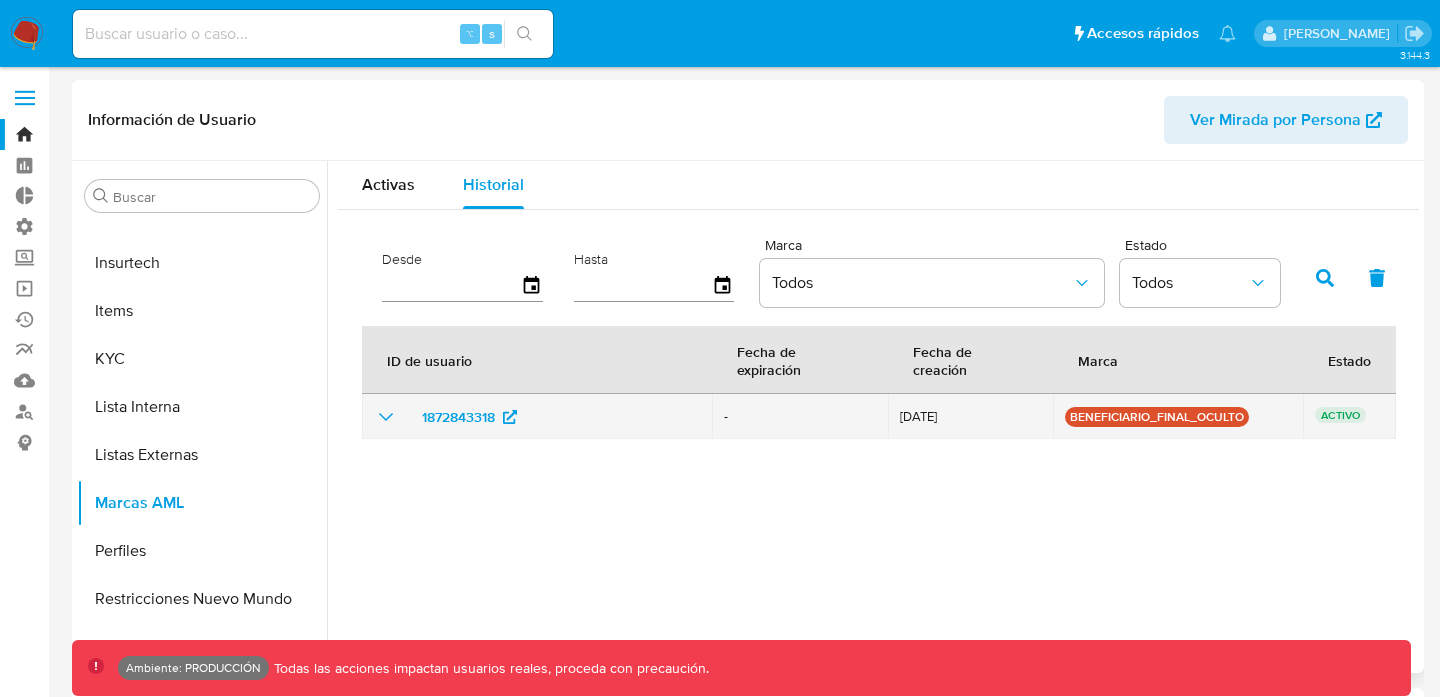 click 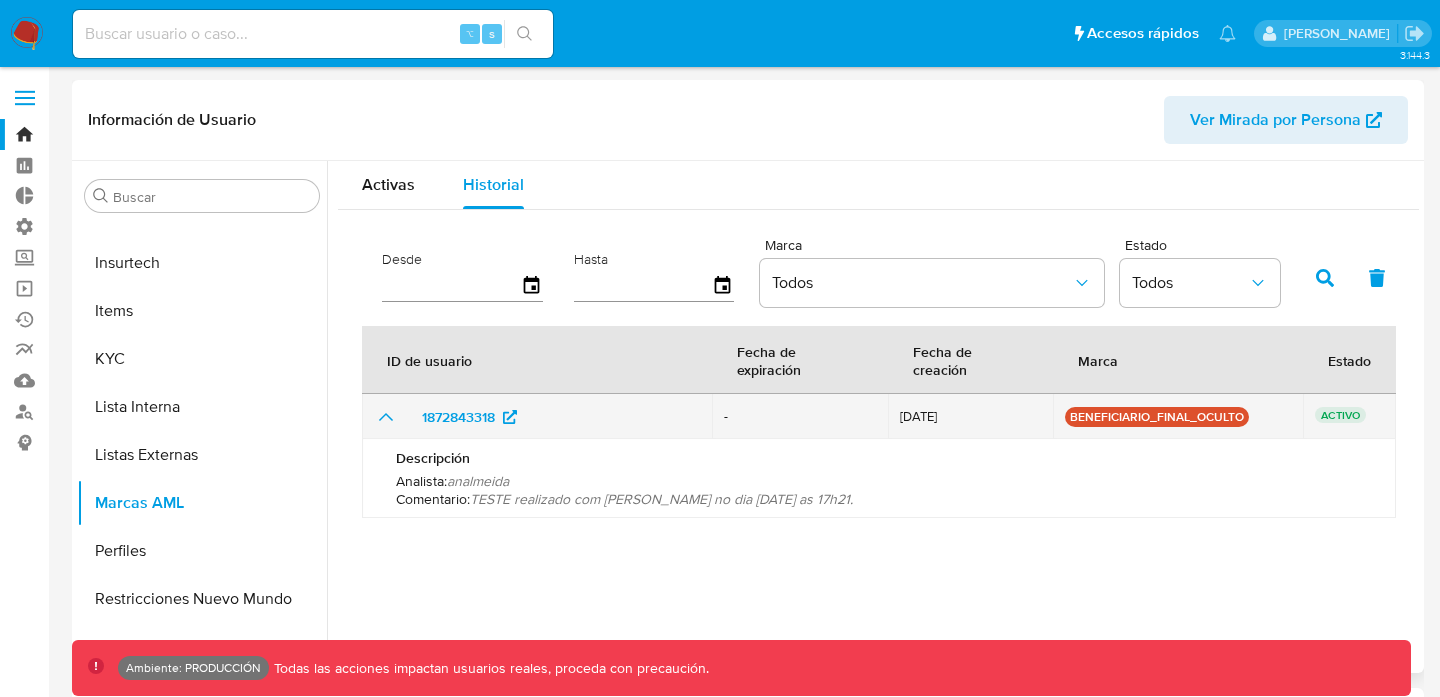 click 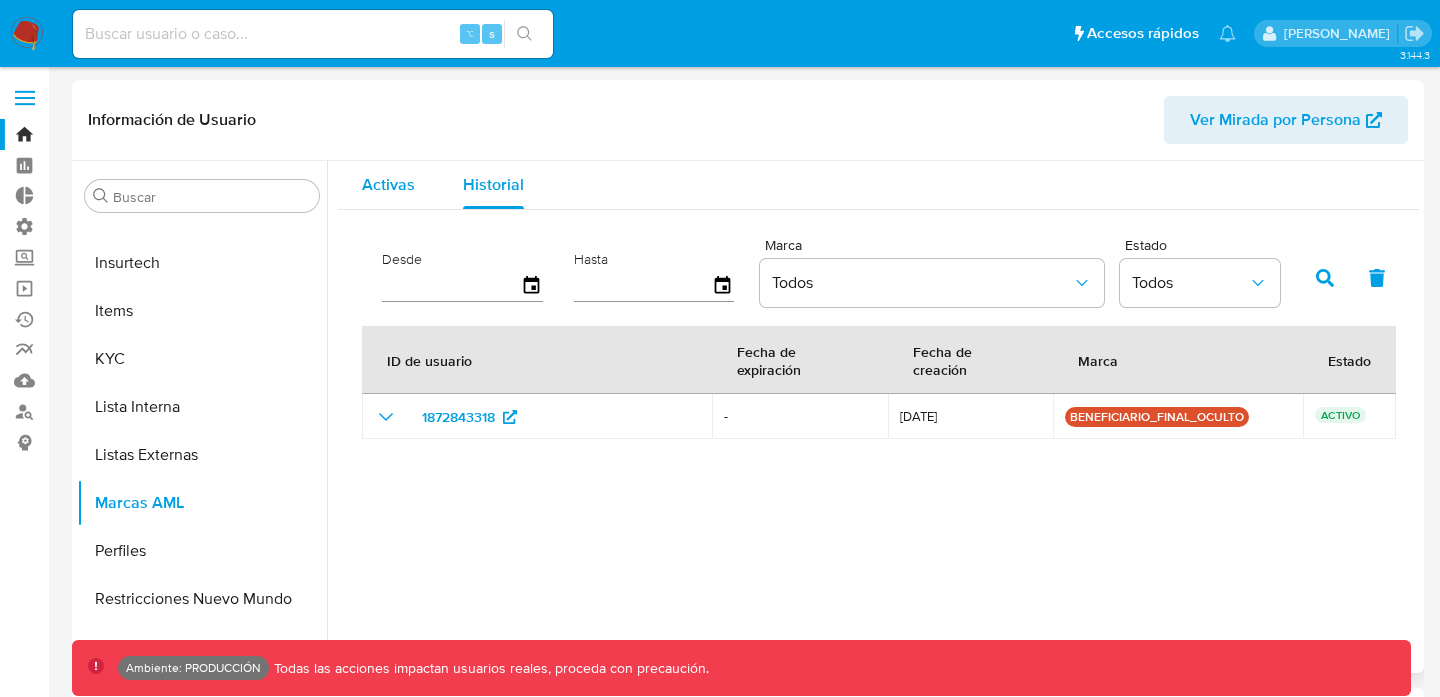 click on "Activas" at bounding box center (388, 184) 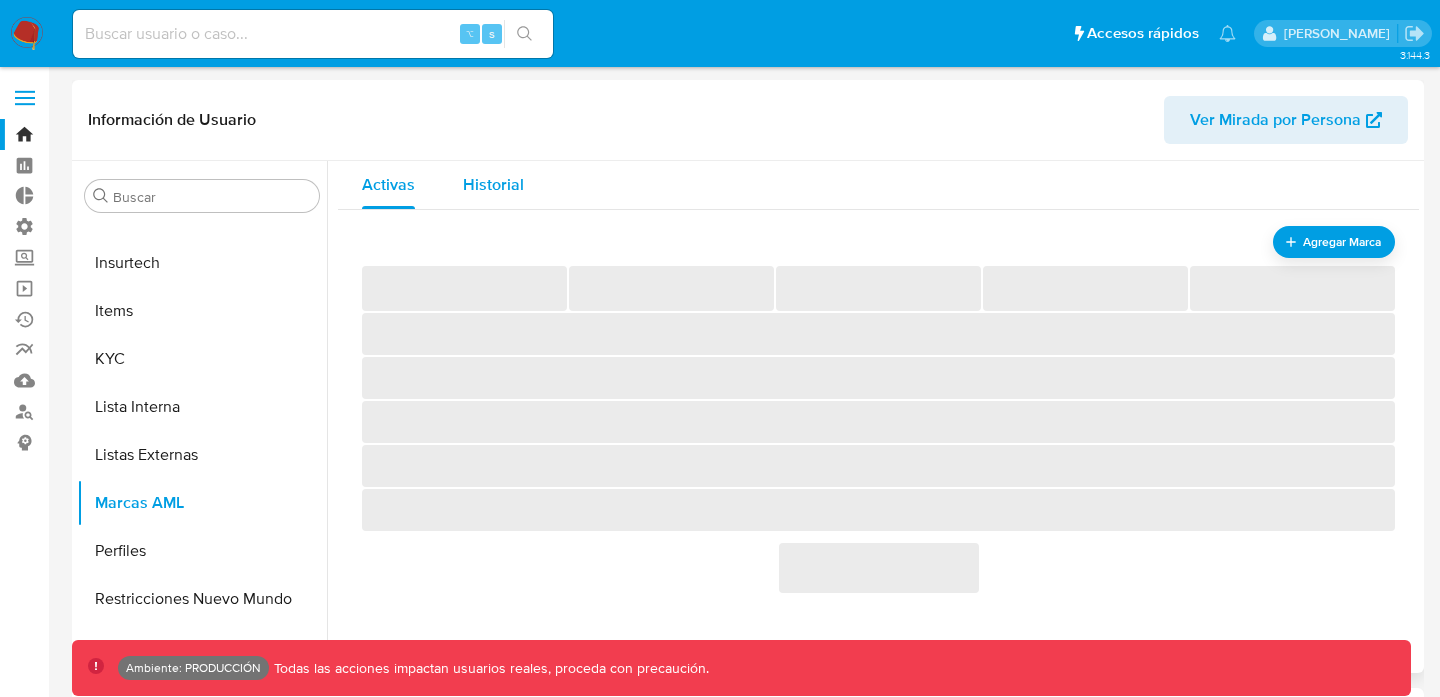 click on "Historial" at bounding box center [493, 184] 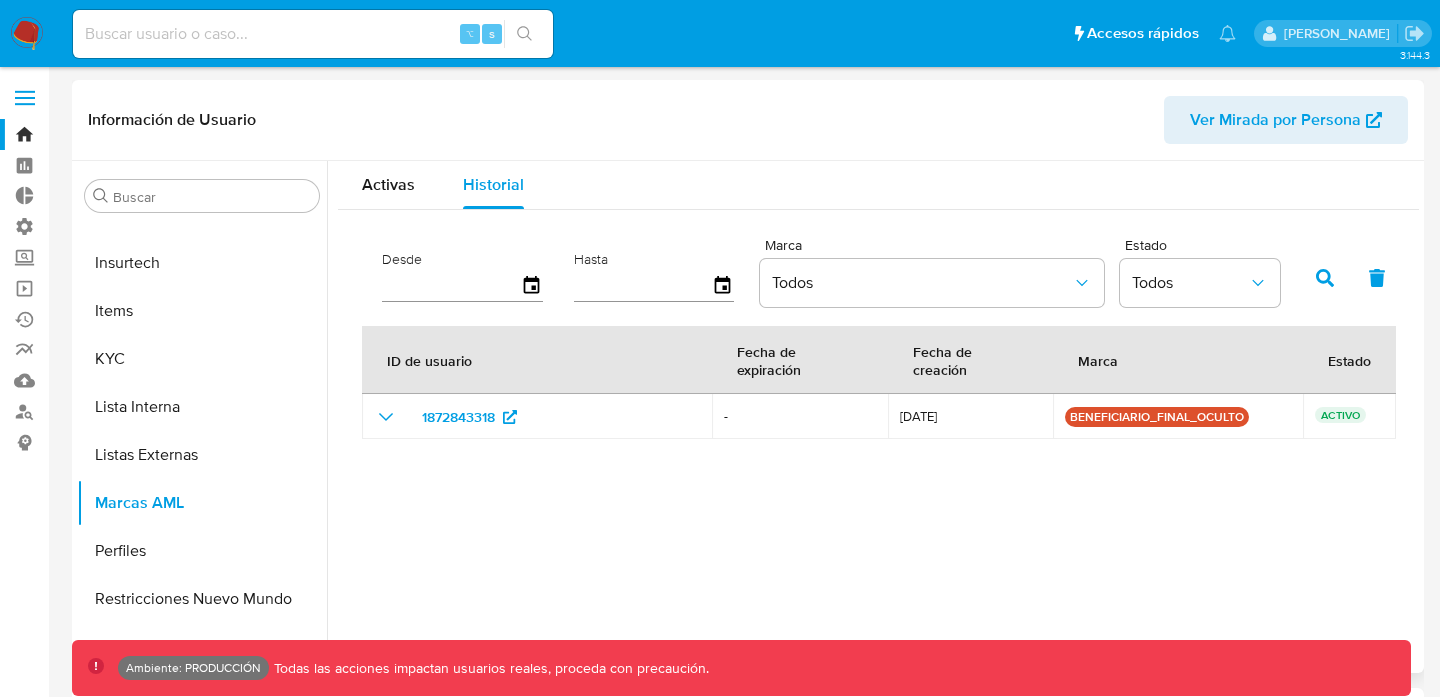 click on "Información de Usuario Ver Mirada por Persona" at bounding box center [748, 120] 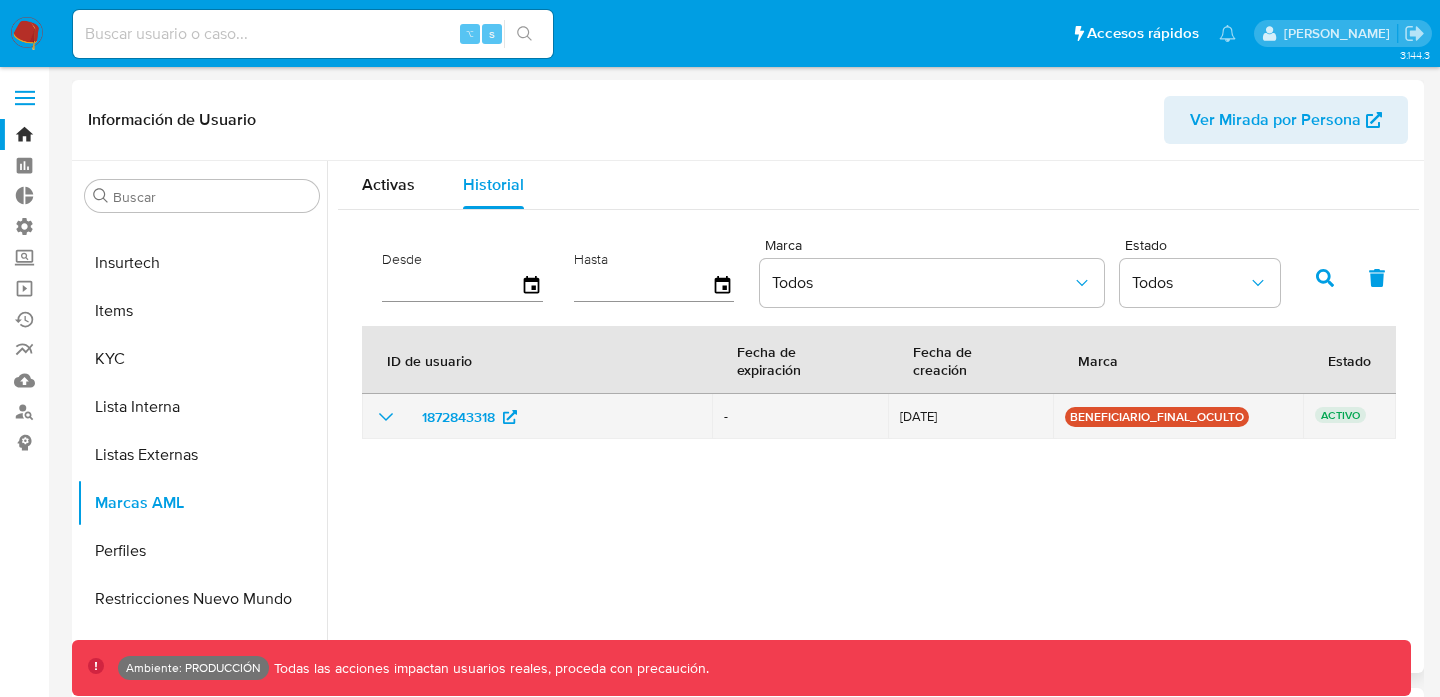 click 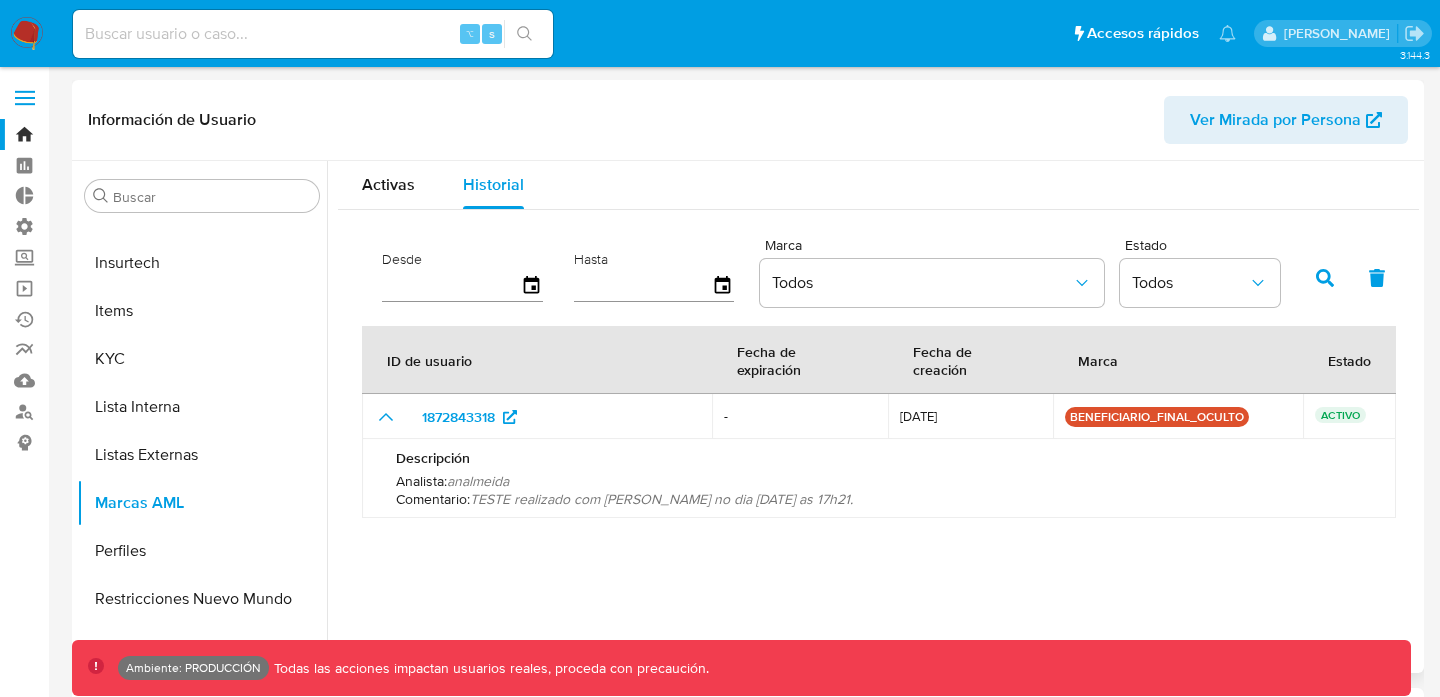 click on "ID de usuario Fecha de expiración Fecha de creación Marca Estado 1872843318 - 24/06/2025 beneficiario_final_oculto ACTIVO Descripción Analista :  analmeida Comentario :  TESTE realizado com Edgar no dia 24.06.2025 as 17h21. Anterior 1 Siguiente" at bounding box center [878, 511] 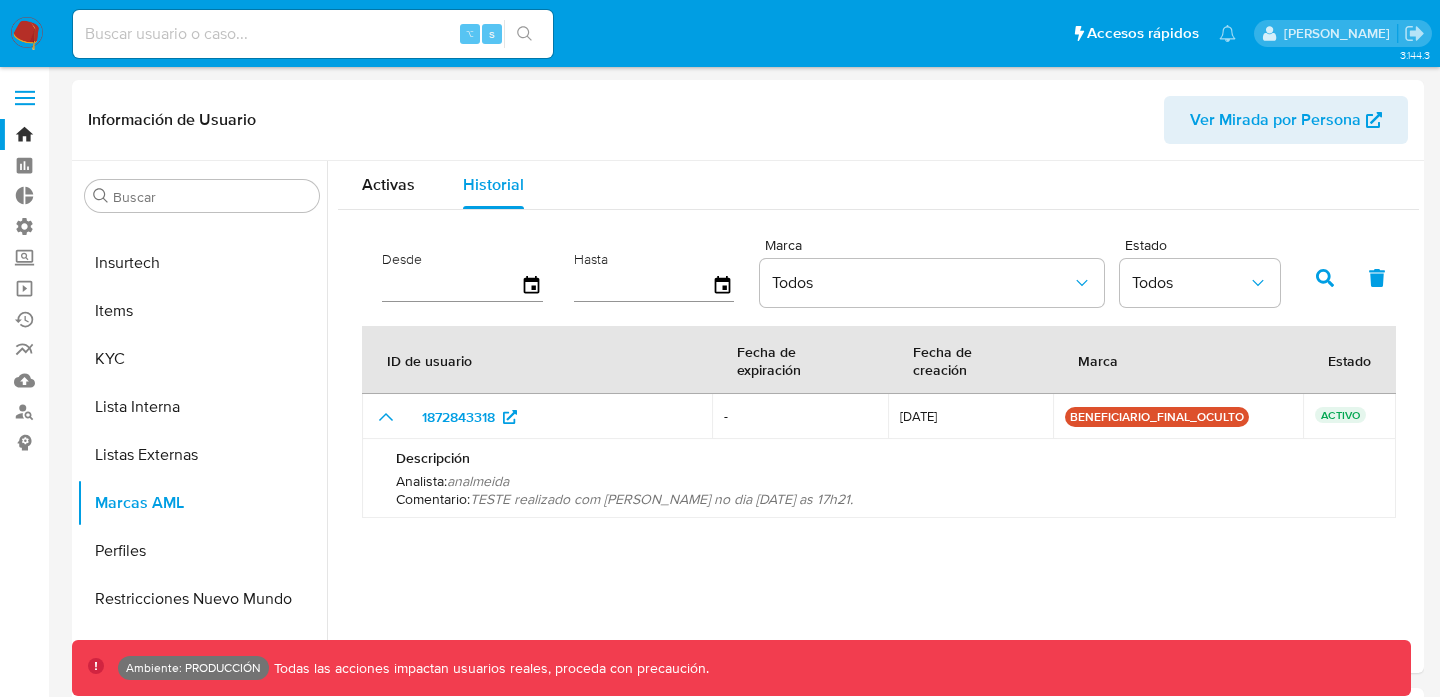 click on "Pausado Ver notificaciones ⌥ s Accesos rápidos   Presiona las siguientes teclas para acceder a algunas de las funciones Buscar caso o usuario ⌥ s Volver al home ⌥ h Agregar un archivo adjunto ⌥ a Facundo Agustin Borghi" at bounding box center [720, 33] 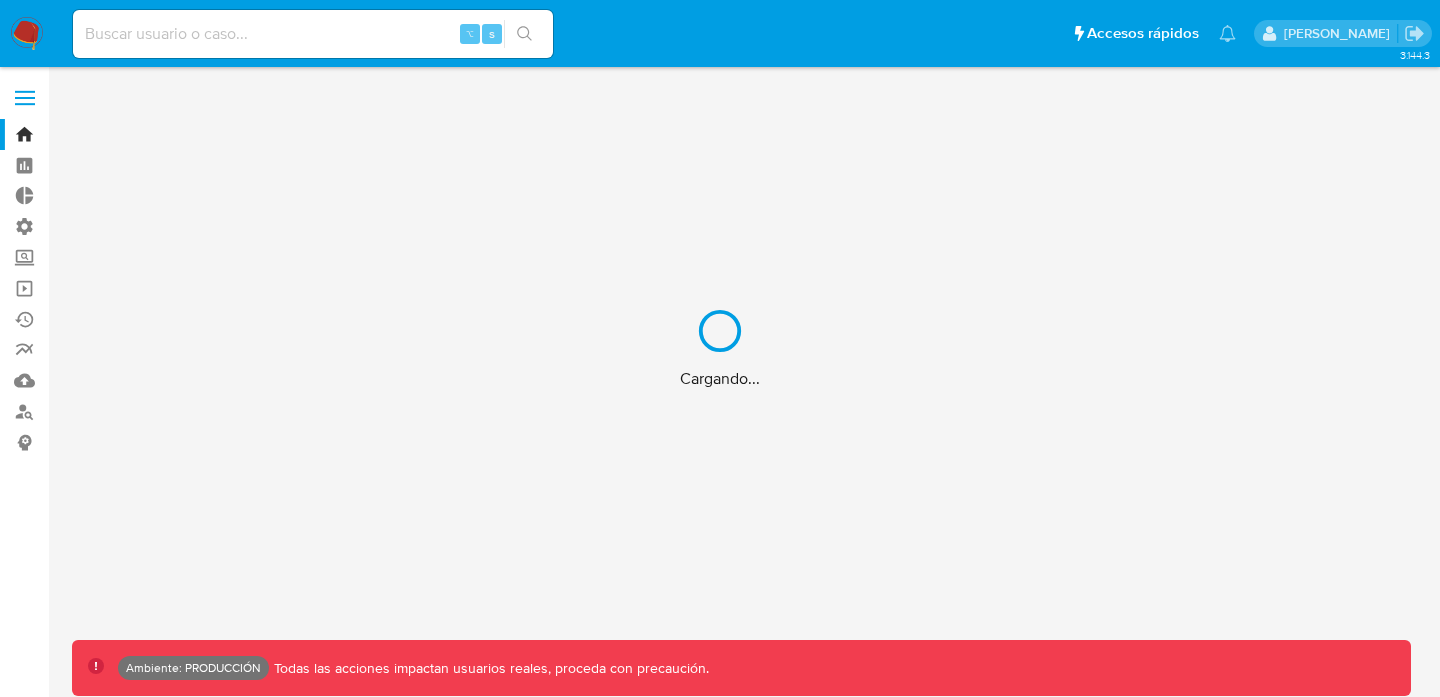 scroll, scrollTop: 0, scrollLeft: 0, axis: both 